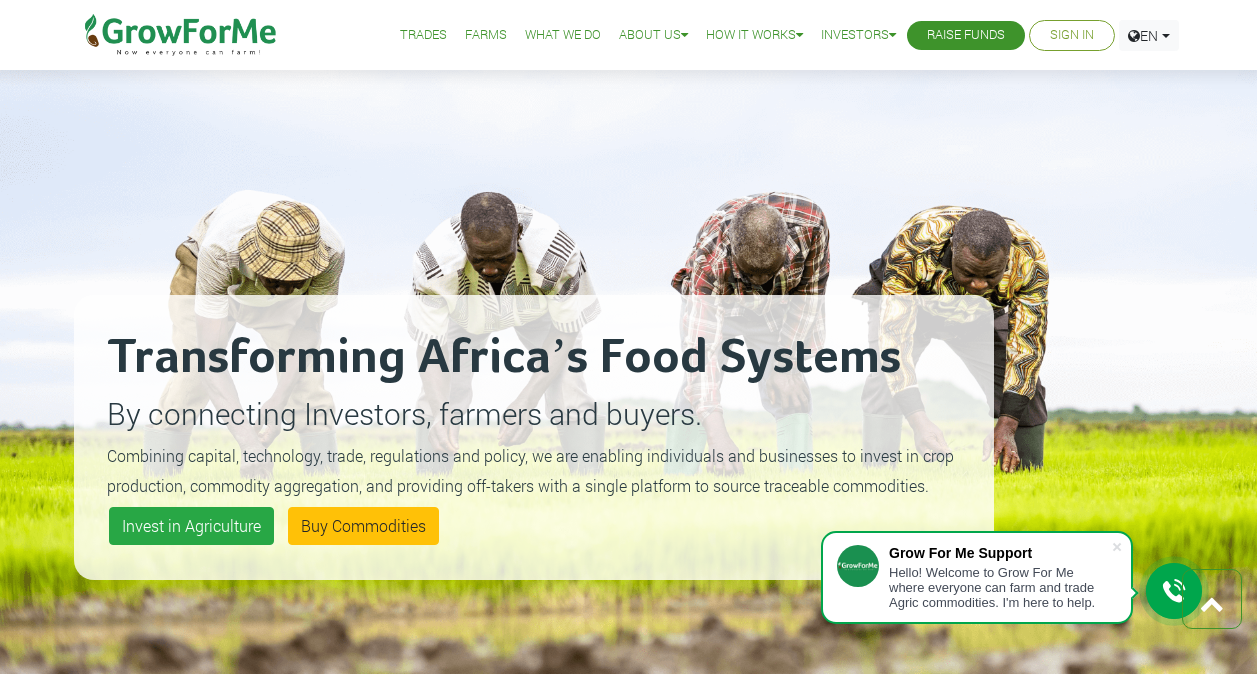 scroll, scrollTop: 4071, scrollLeft: 0, axis: vertical 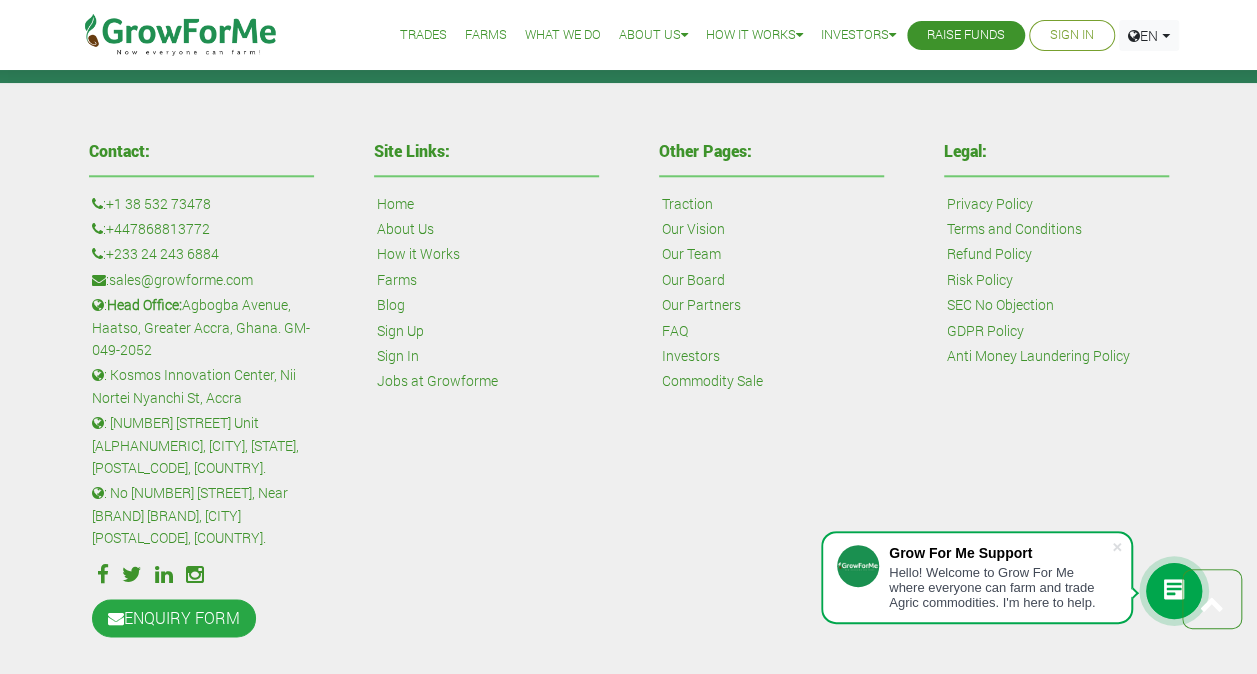 click on "About Us" at bounding box center [405, 229] 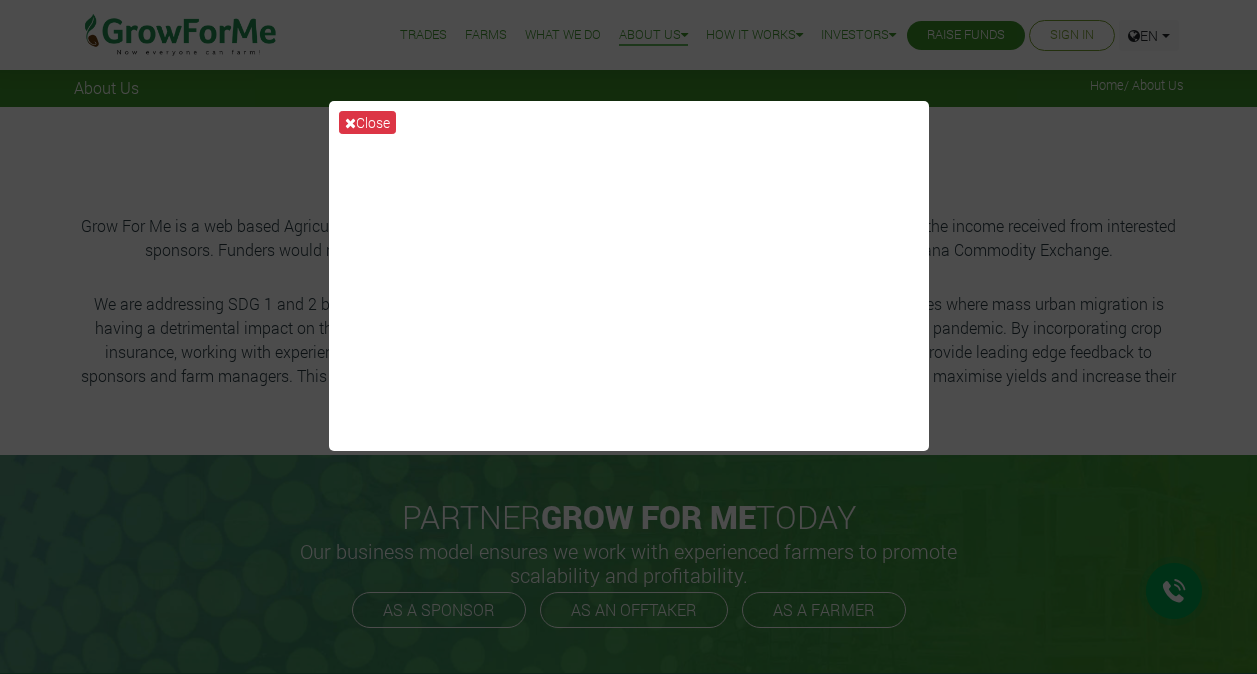 scroll, scrollTop: 0, scrollLeft: 0, axis: both 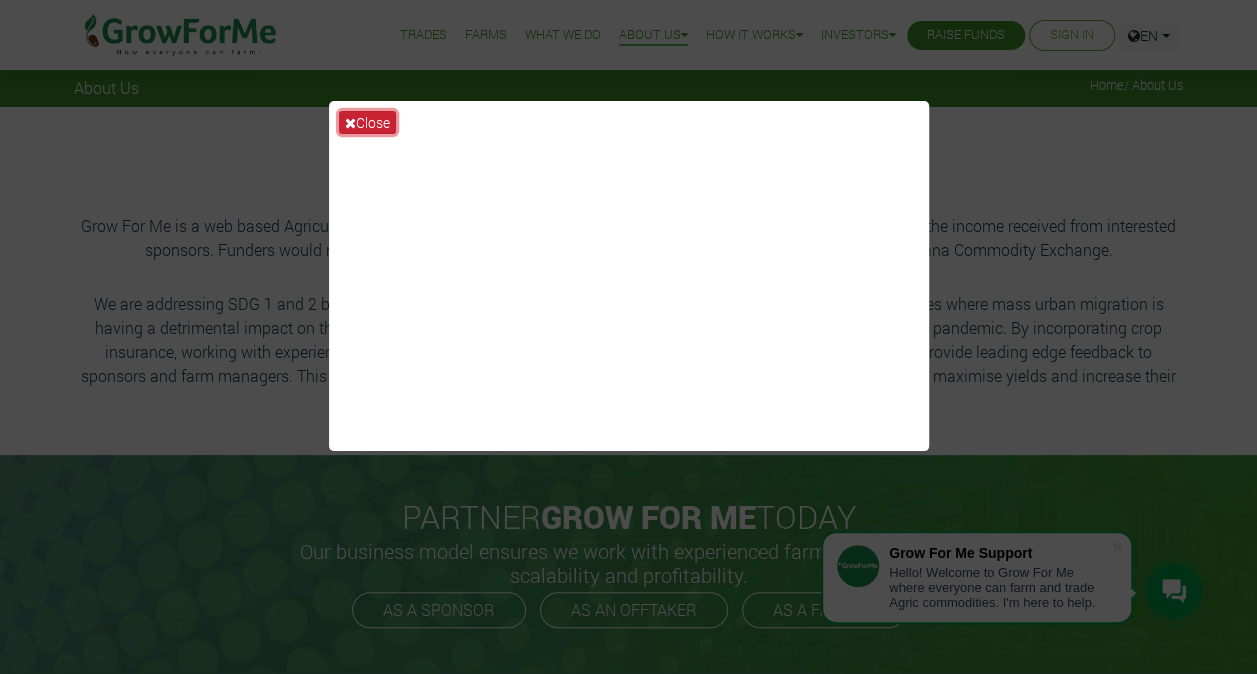 click on "Close" at bounding box center (367, 122) 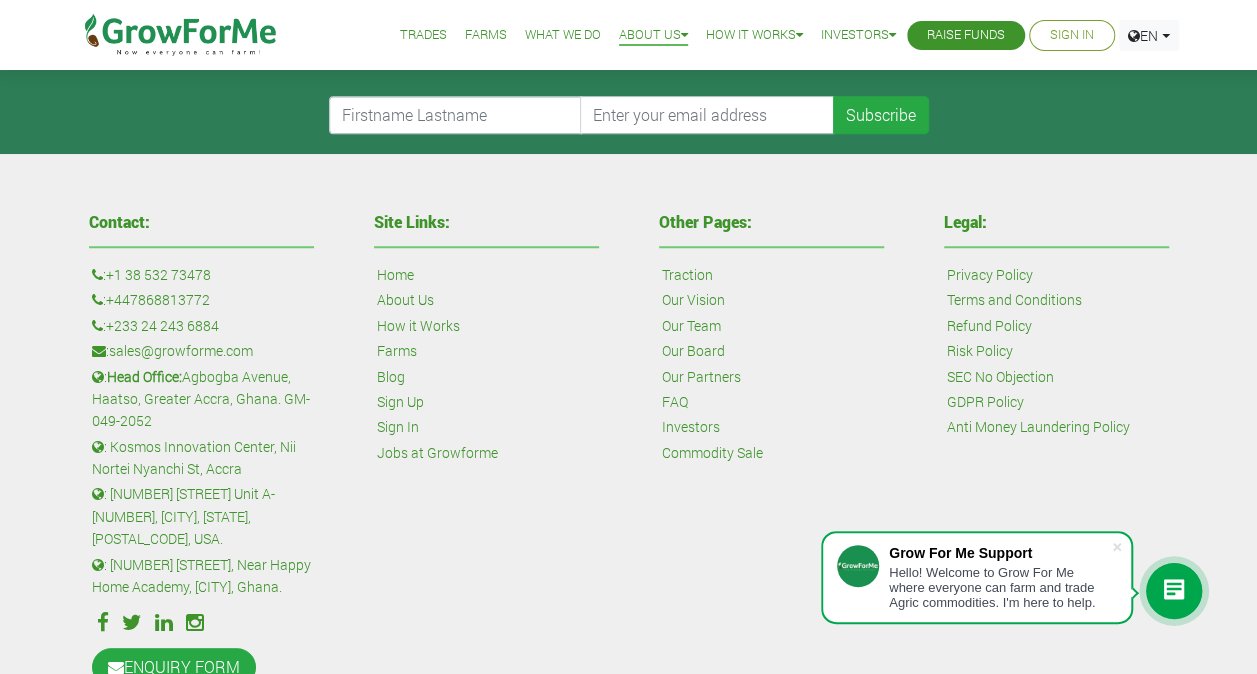 scroll, scrollTop: 849, scrollLeft: 0, axis: vertical 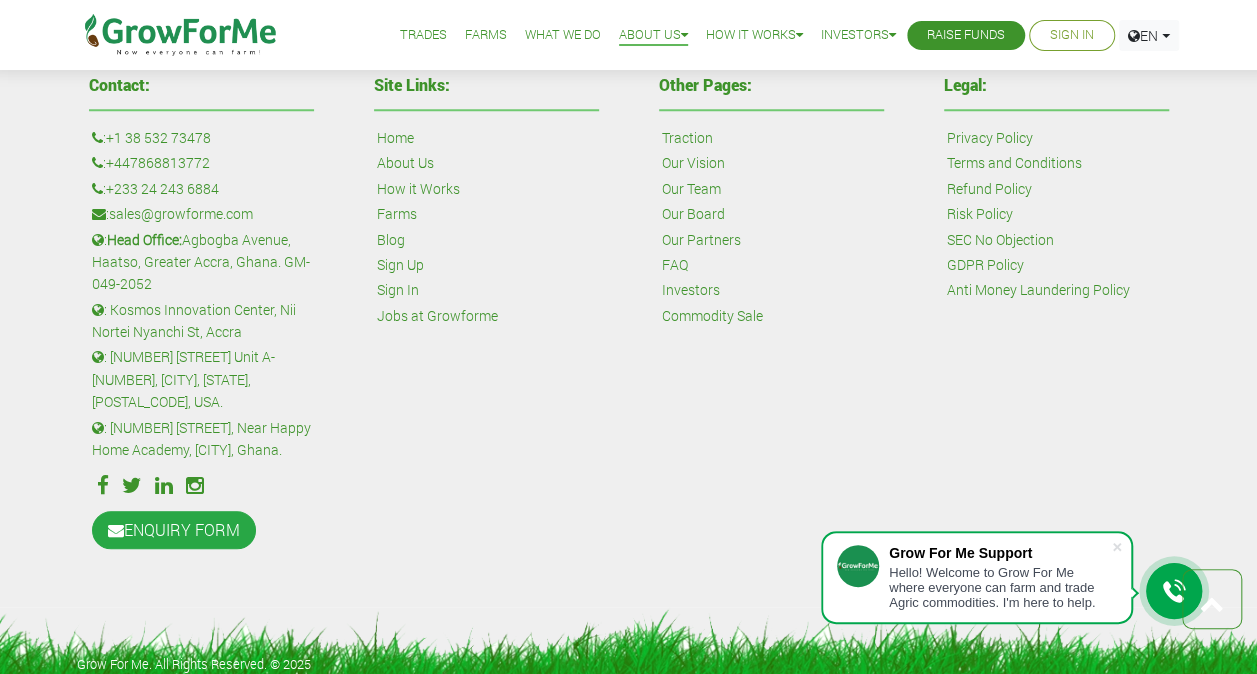 click on "Home" at bounding box center [395, 138] 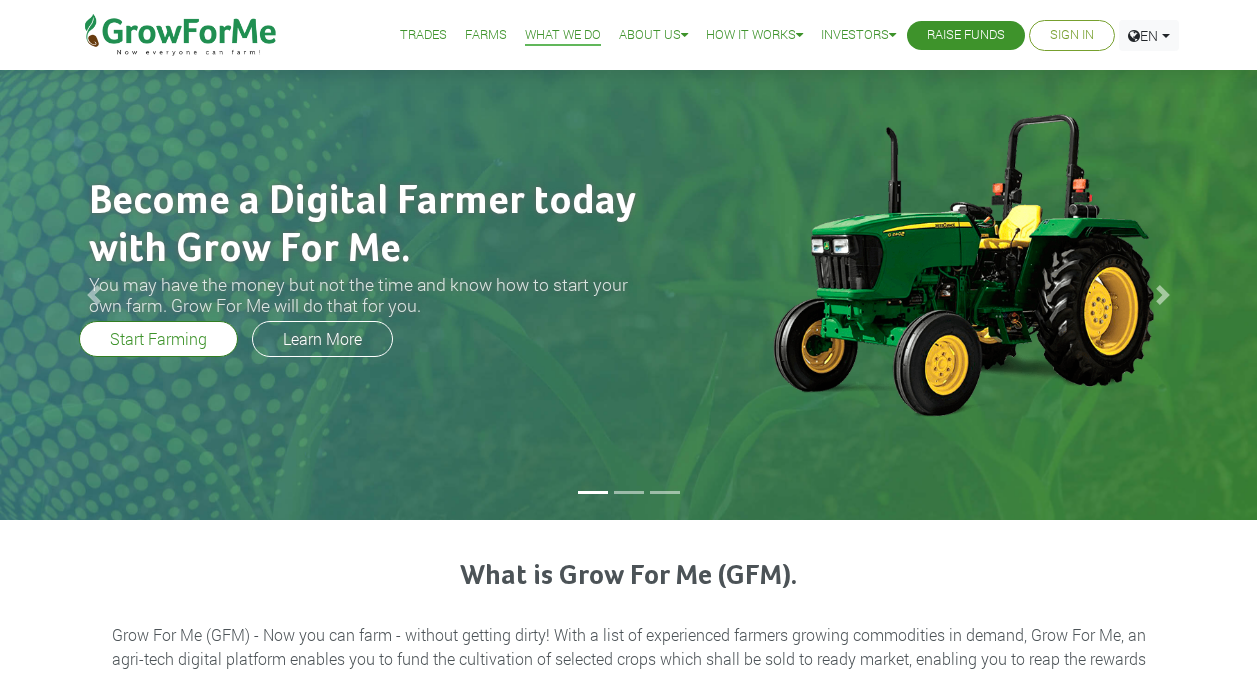 scroll, scrollTop: 0, scrollLeft: 0, axis: both 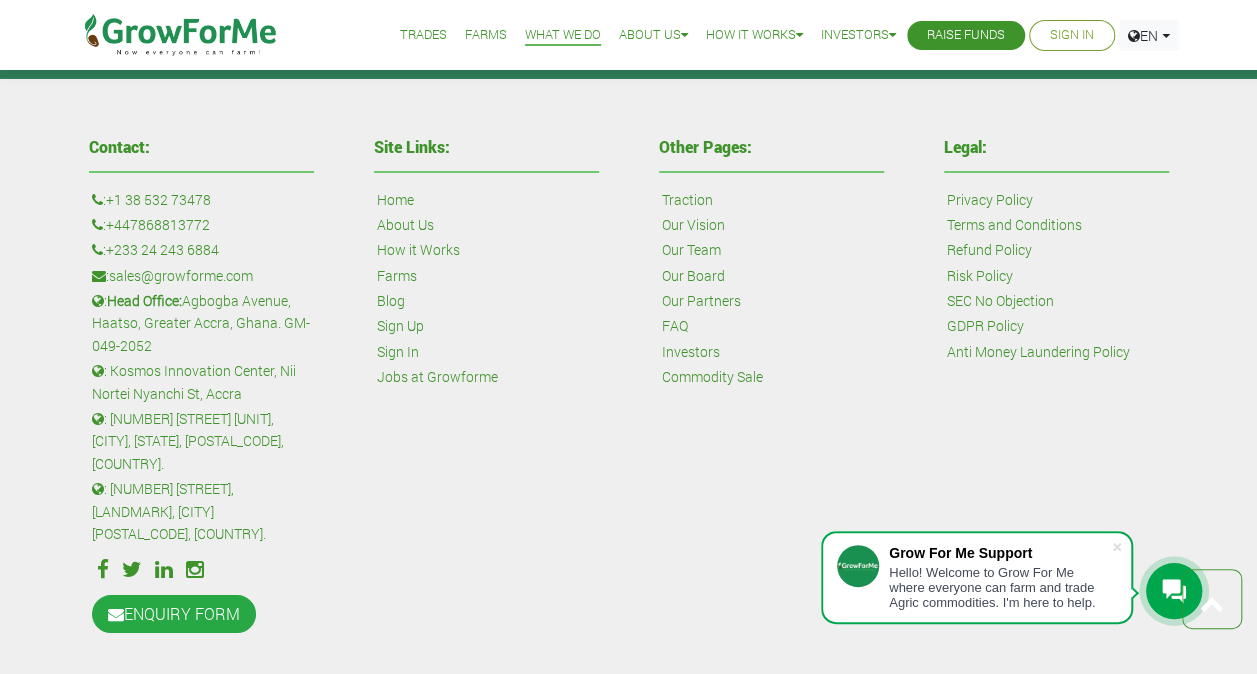 click on "Our Board" at bounding box center [693, 276] 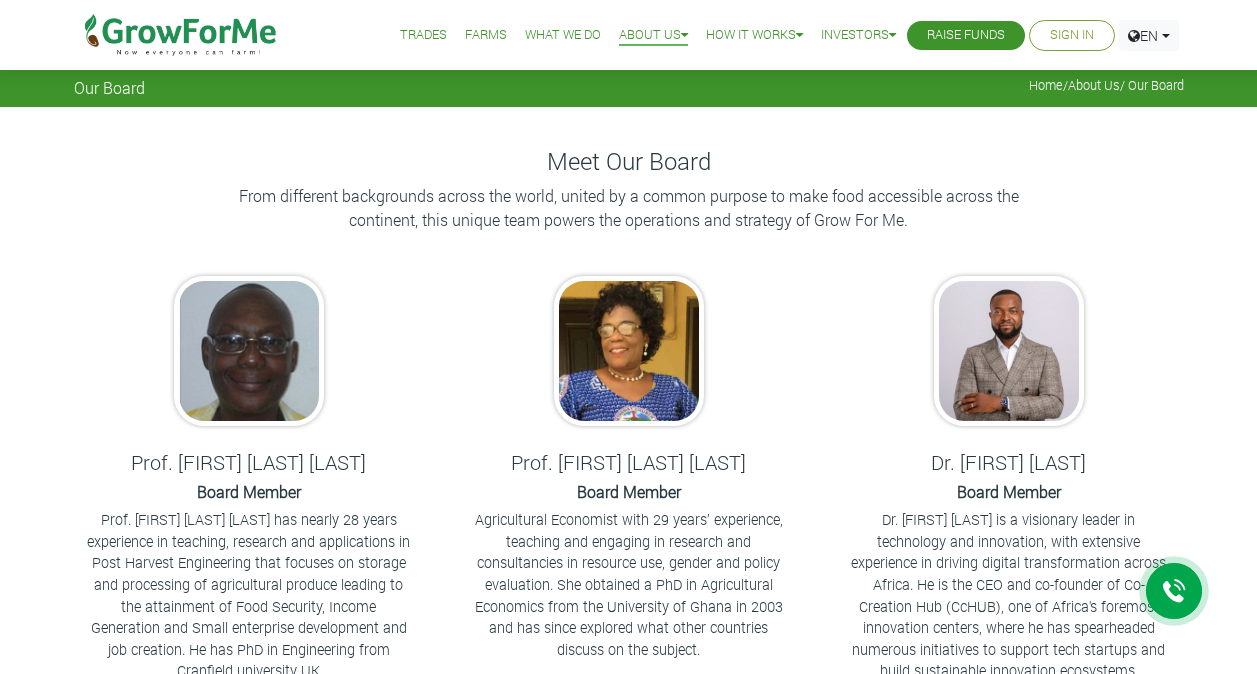scroll, scrollTop: 0, scrollLeft: 0, axis: both 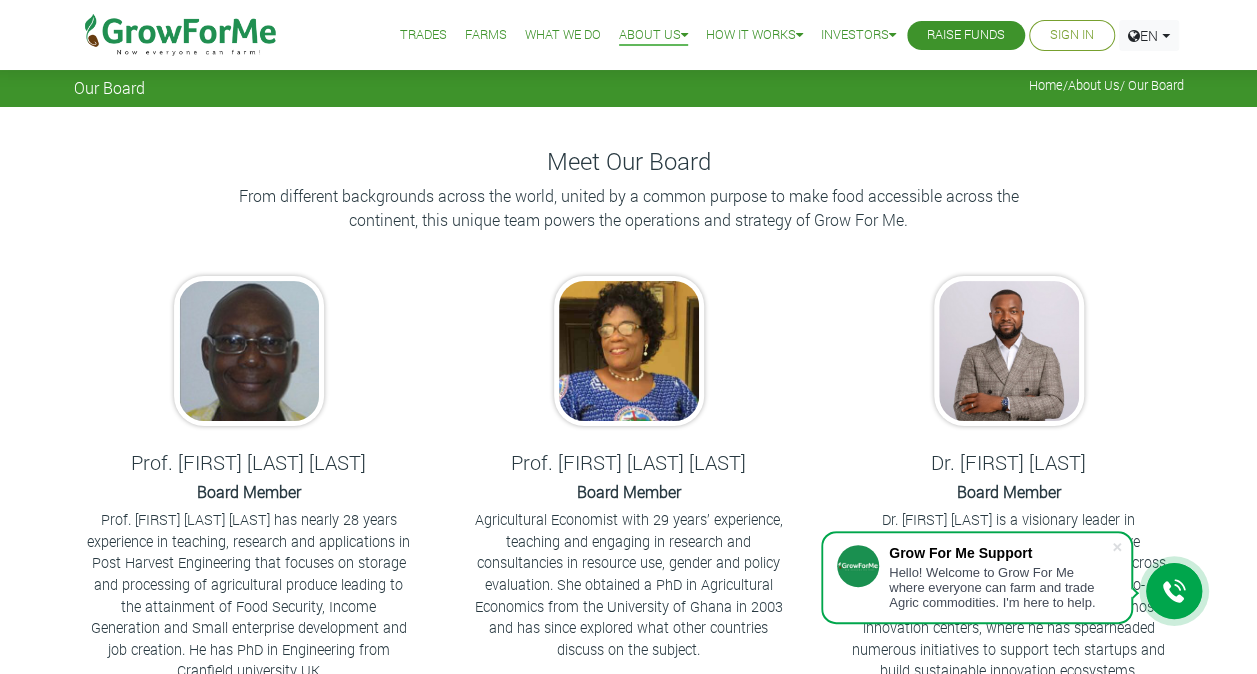 click on "Trades" at bounding box center (423, 35) 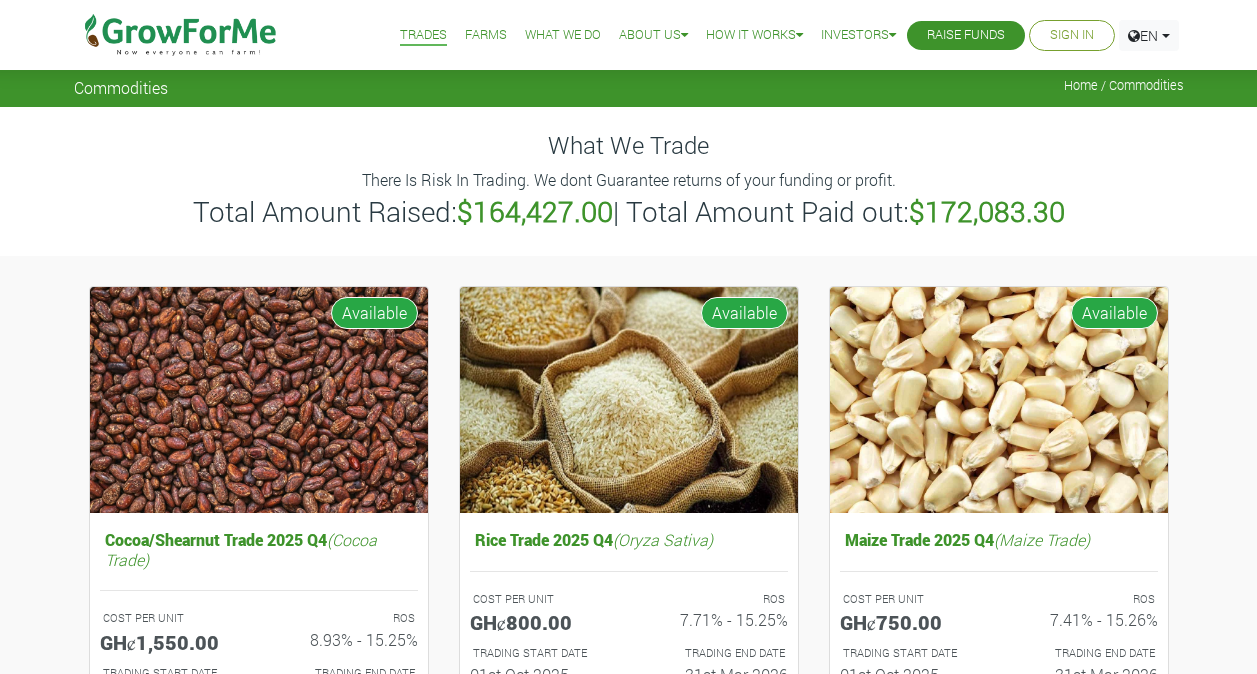 scroll, scrollTop: 0, scrollLeft: 0, axis: both 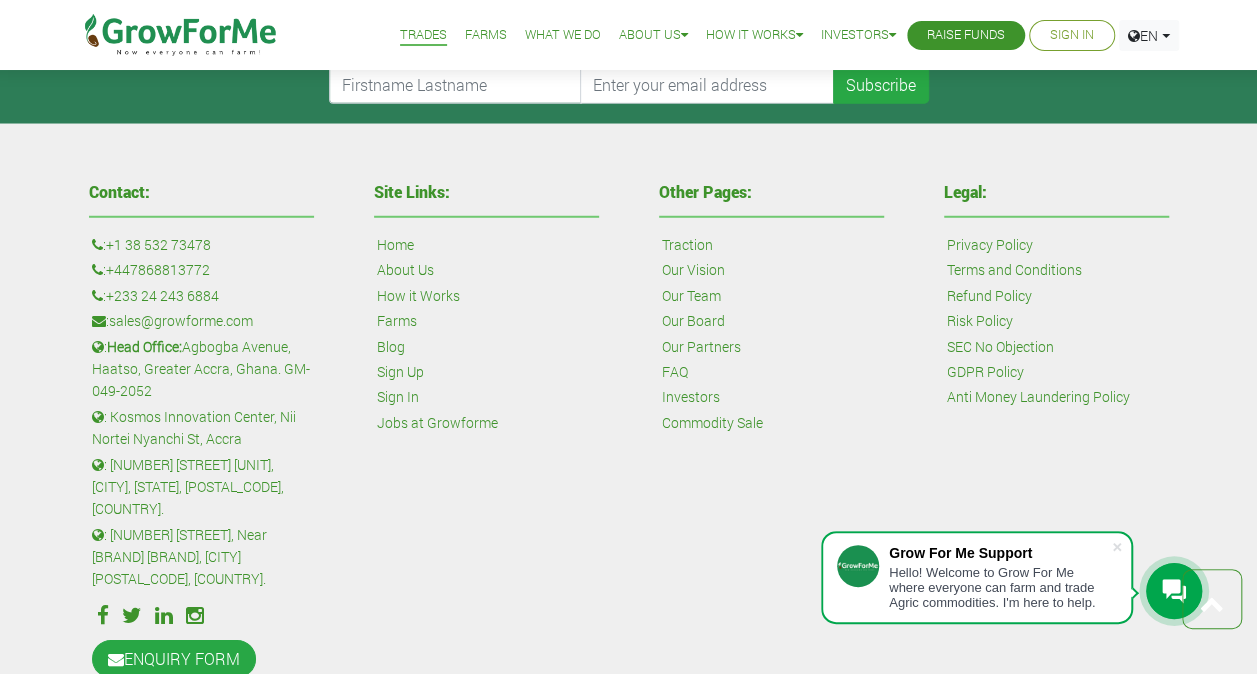 click on "About Us" at bounding box center (405, 270) 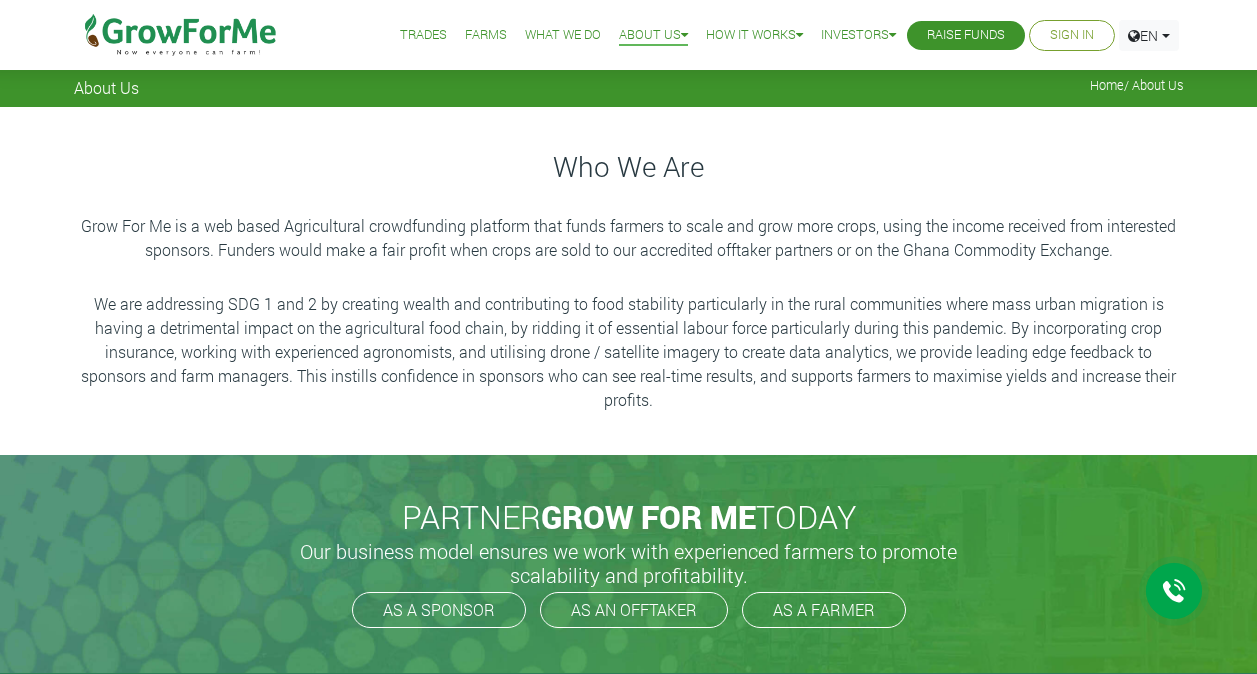 scroll, scrollTop: 0, scrollLeft: 0, axis: both 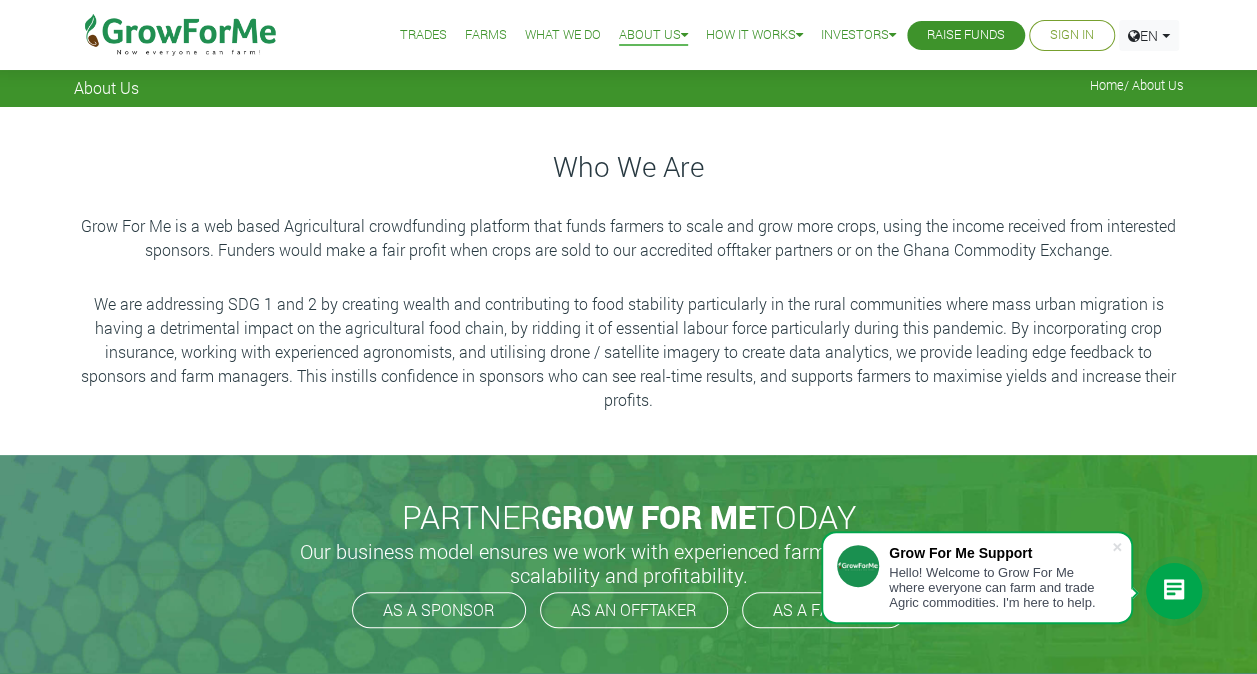 click on "What We Do" at bounding box center [563, 35] 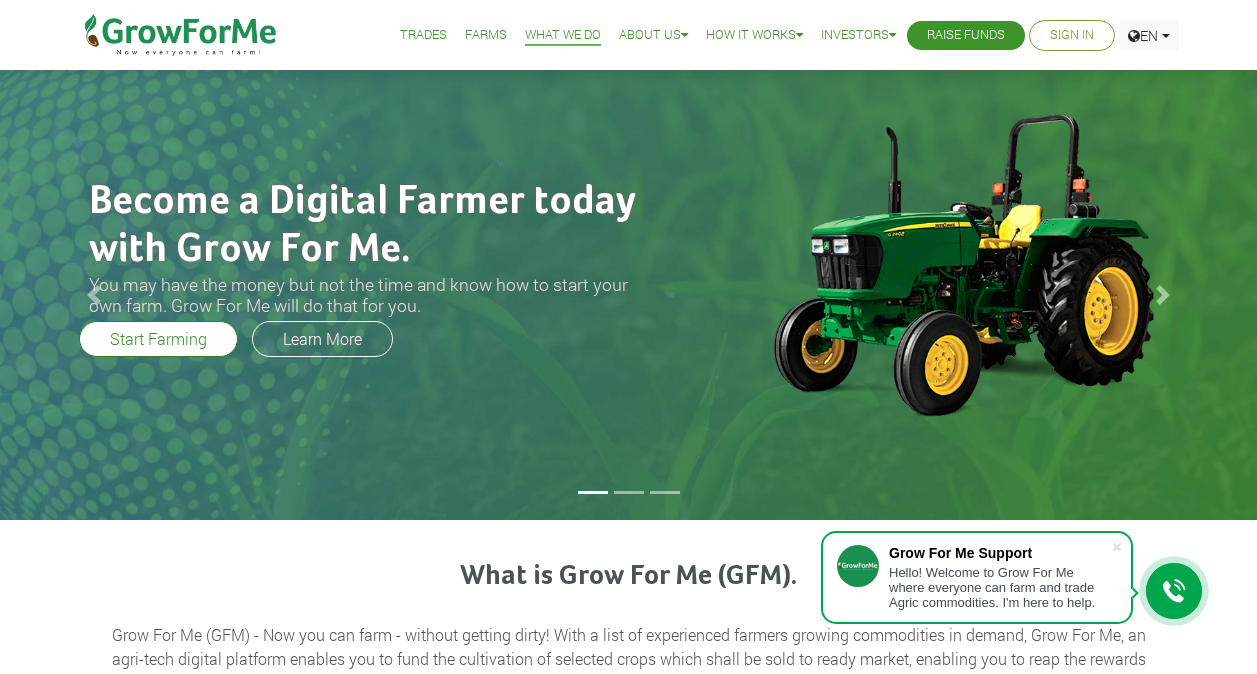 scroll, scrollTop: 0, scrollLeft: 0, axis: both 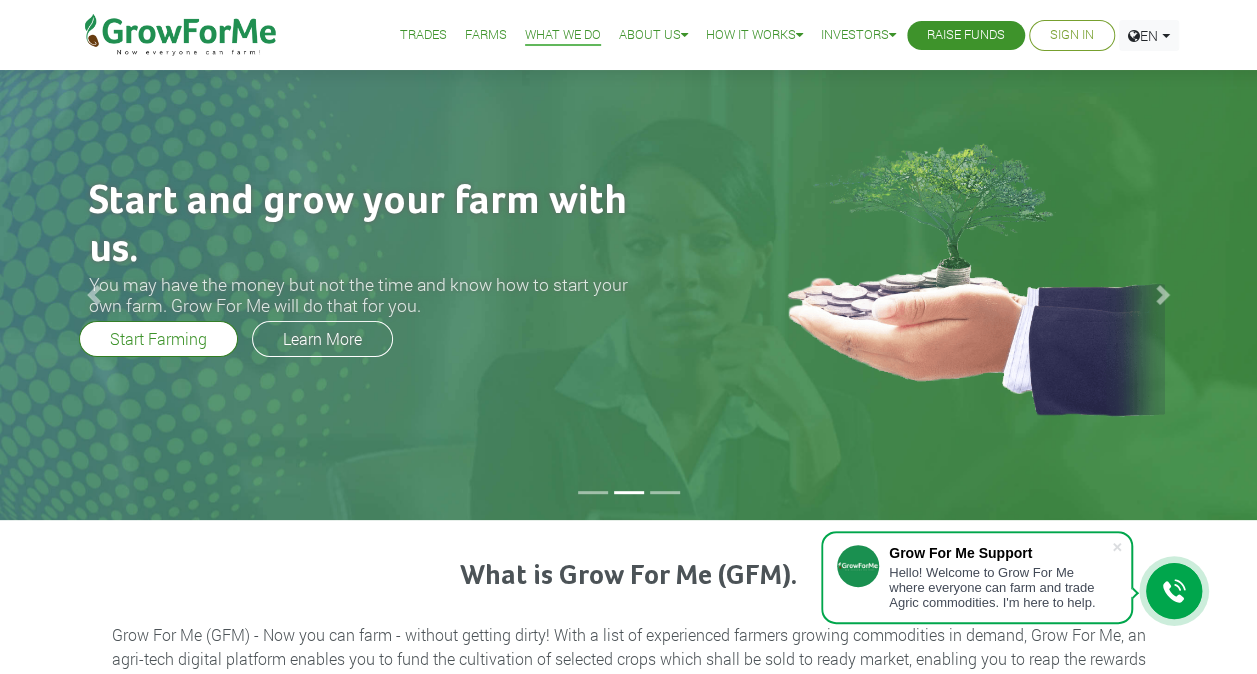 click on "Farms" at bounding box center [486, 35] 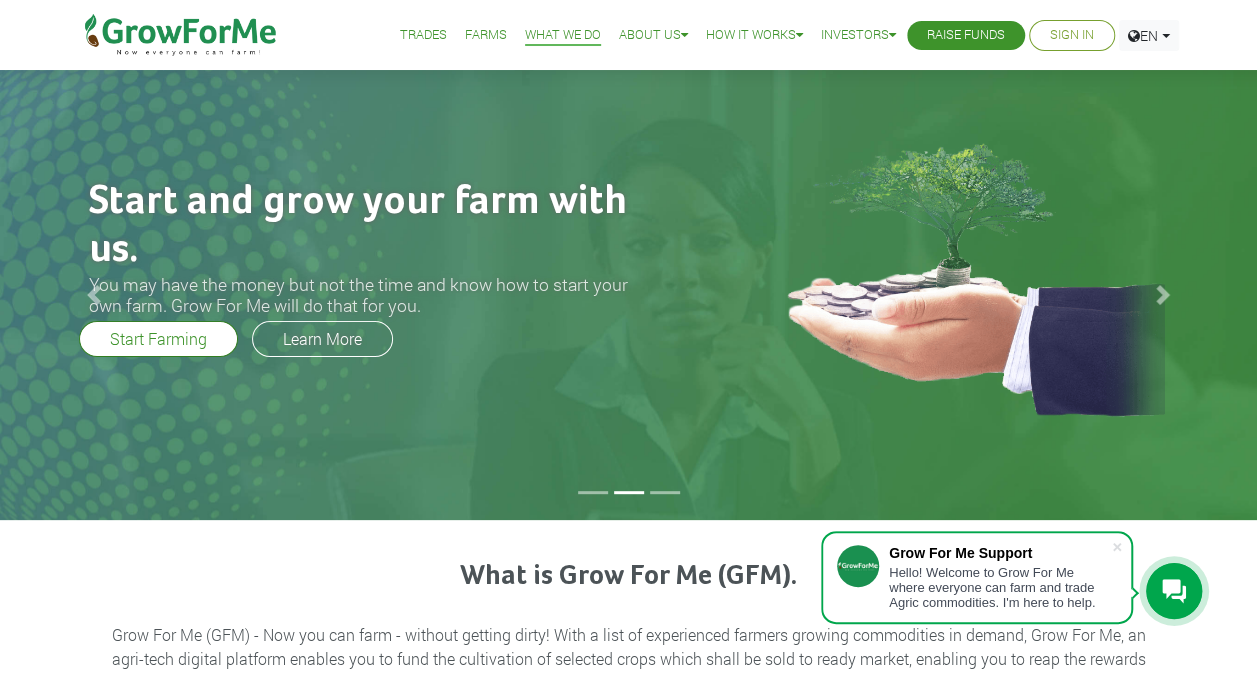click on "Farms" at bounding box center [486, 35] 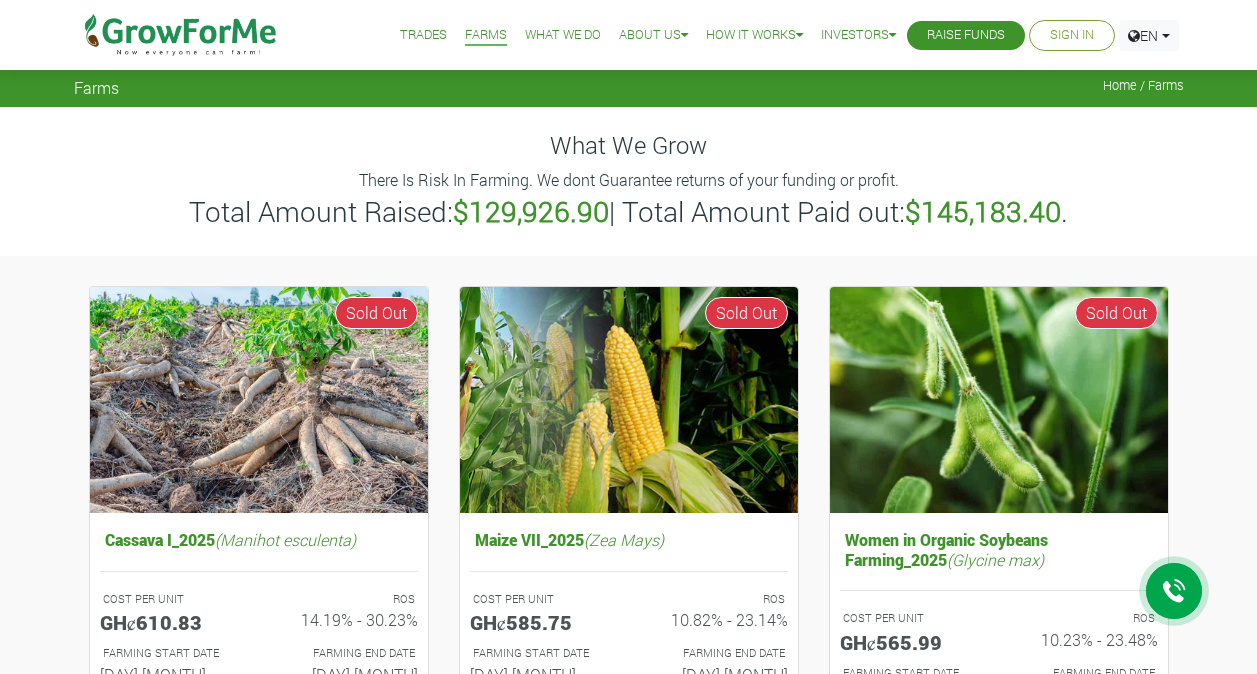 scroll, scrollTop: 0, scrollLeft: 0, axis: both 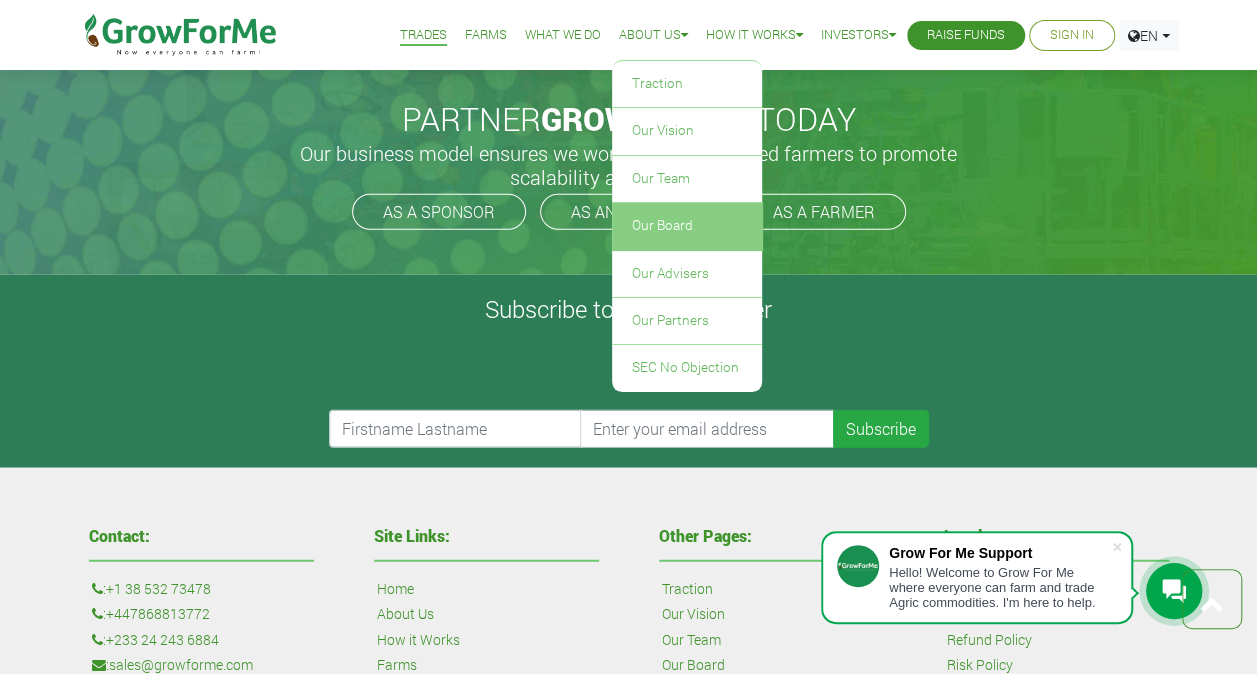 click on "Our Board" at bounding box center [687, 226] 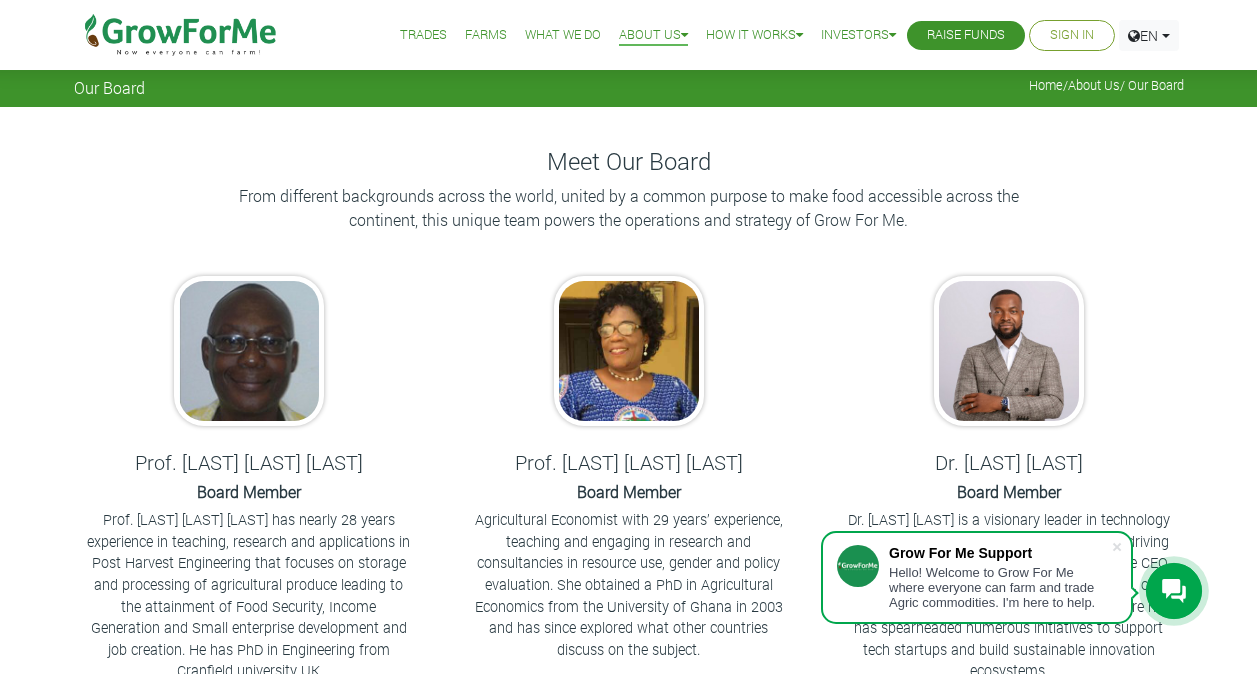 scroll, scrollTop: 66, scrollLeft: 0, axis: vertical 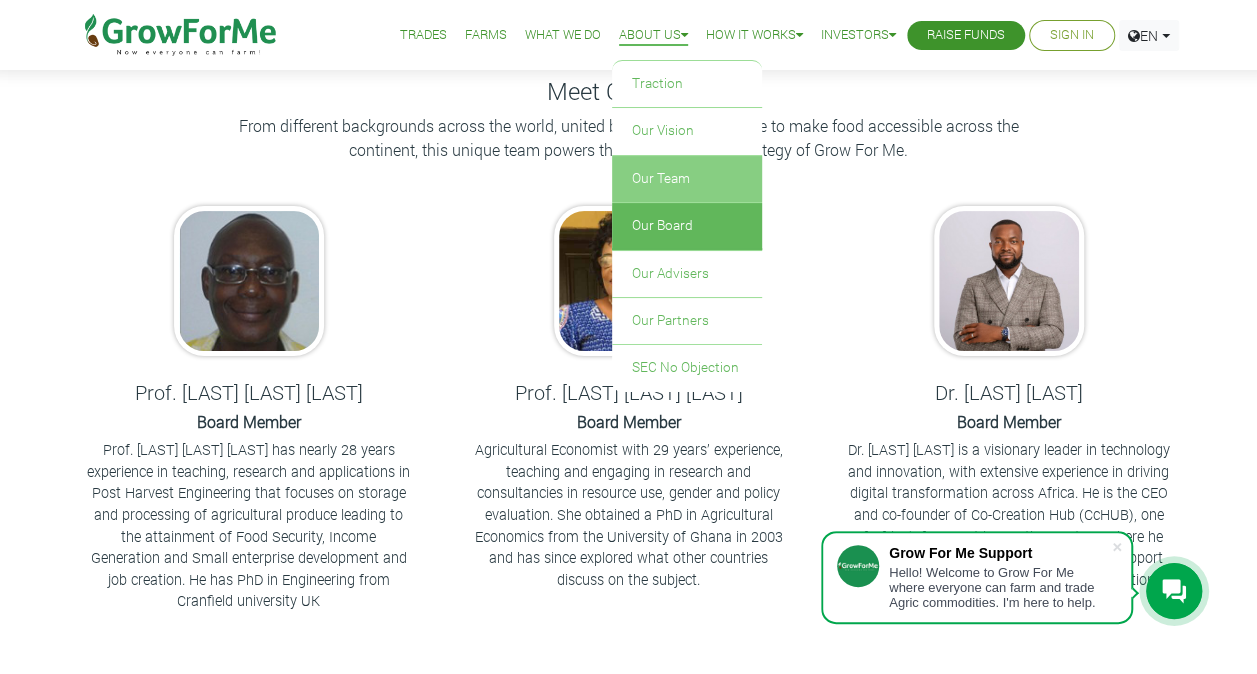 click on "Our Team" at bounding box center (687, 179) 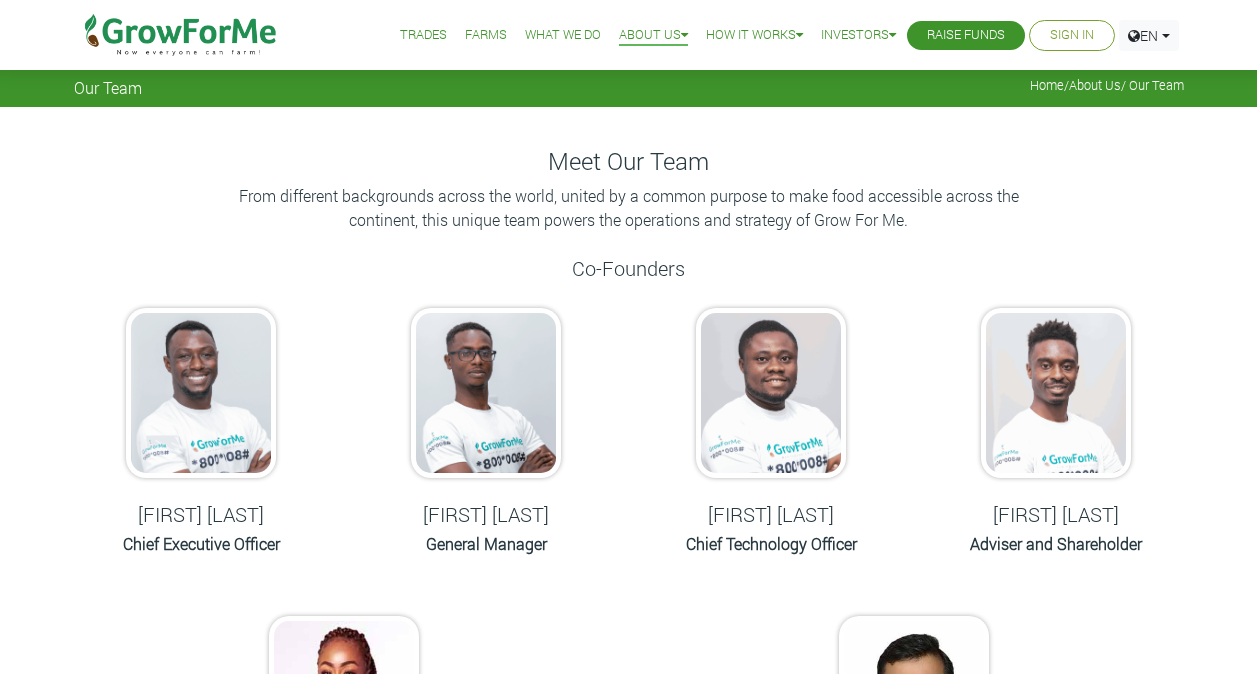 scroll, scrollTop: 0, scrollLeft: 0, axis: both 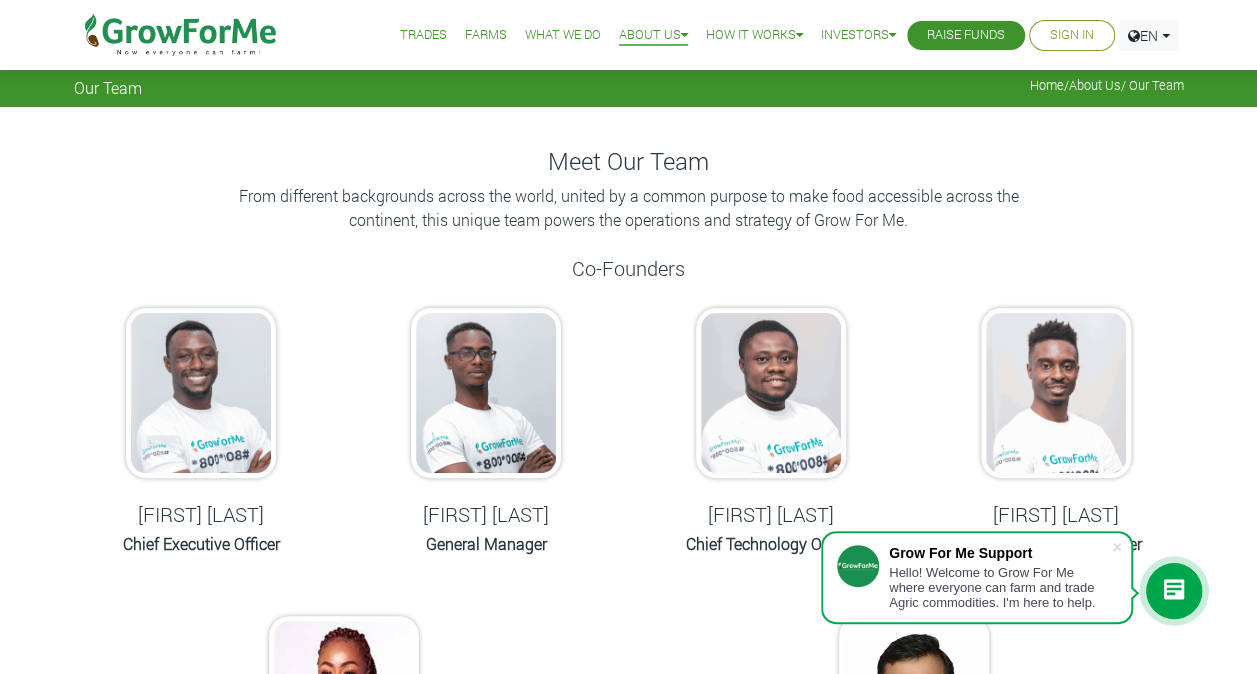 click on "Trades" at bounding box center [423, 35] 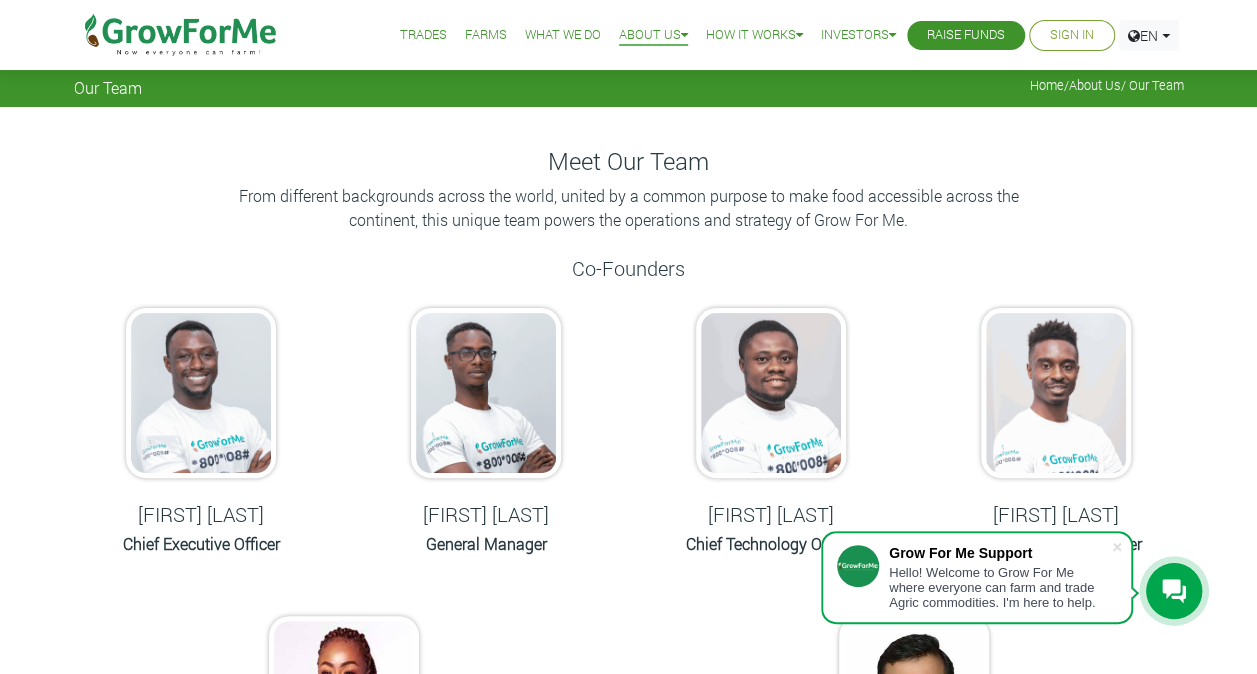 click at bounding box center (181, 35) 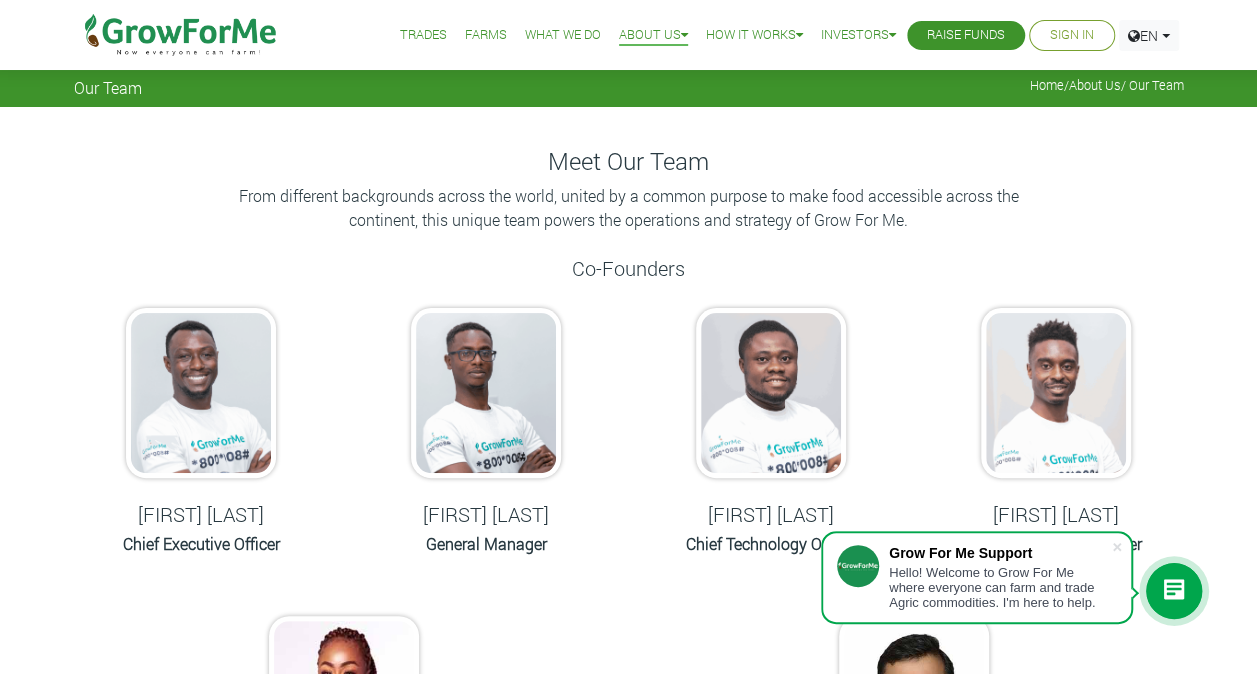 click on "Trades" at bounding box center (423, 35) 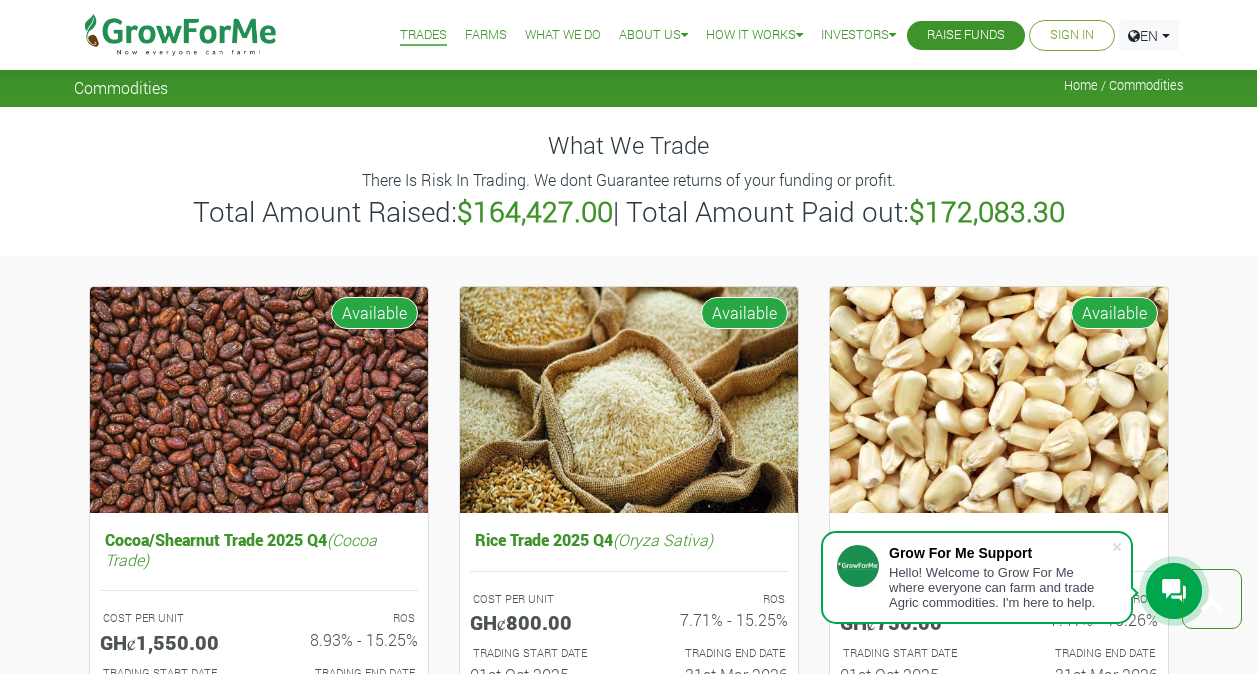 scroll, scrollTop: 1145, scrollLeft: 0, axis: vertical 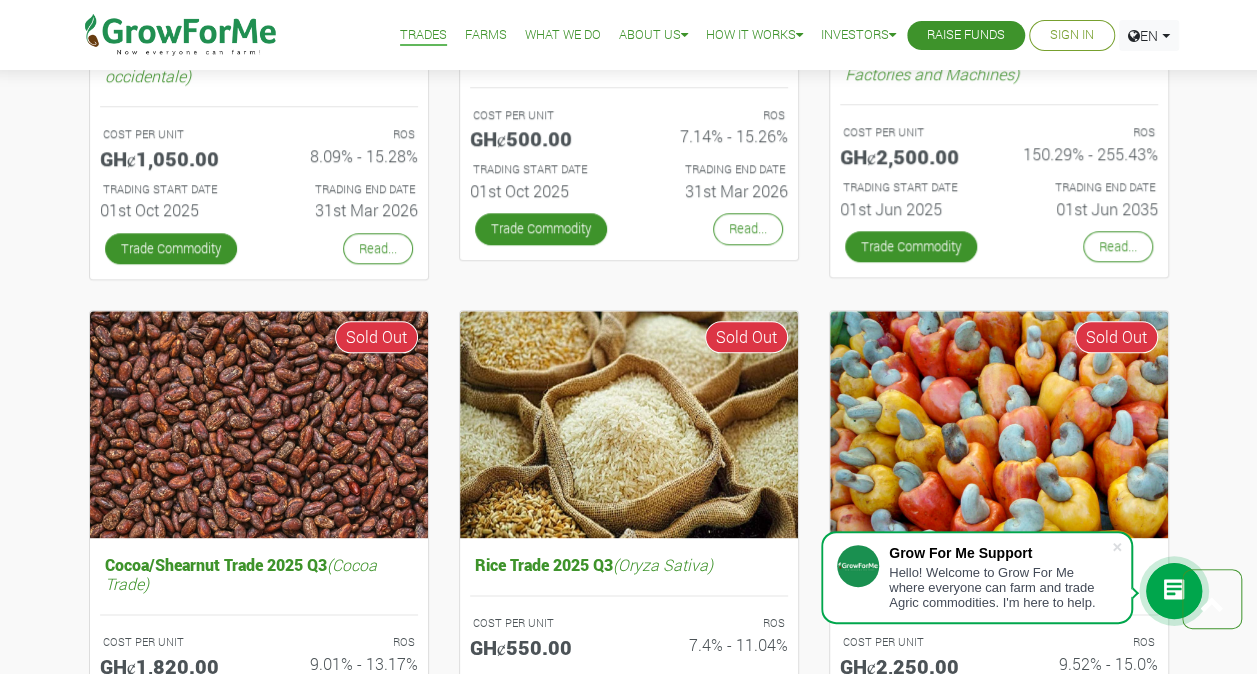 click on "Farms" at bounding box center [486, 35] 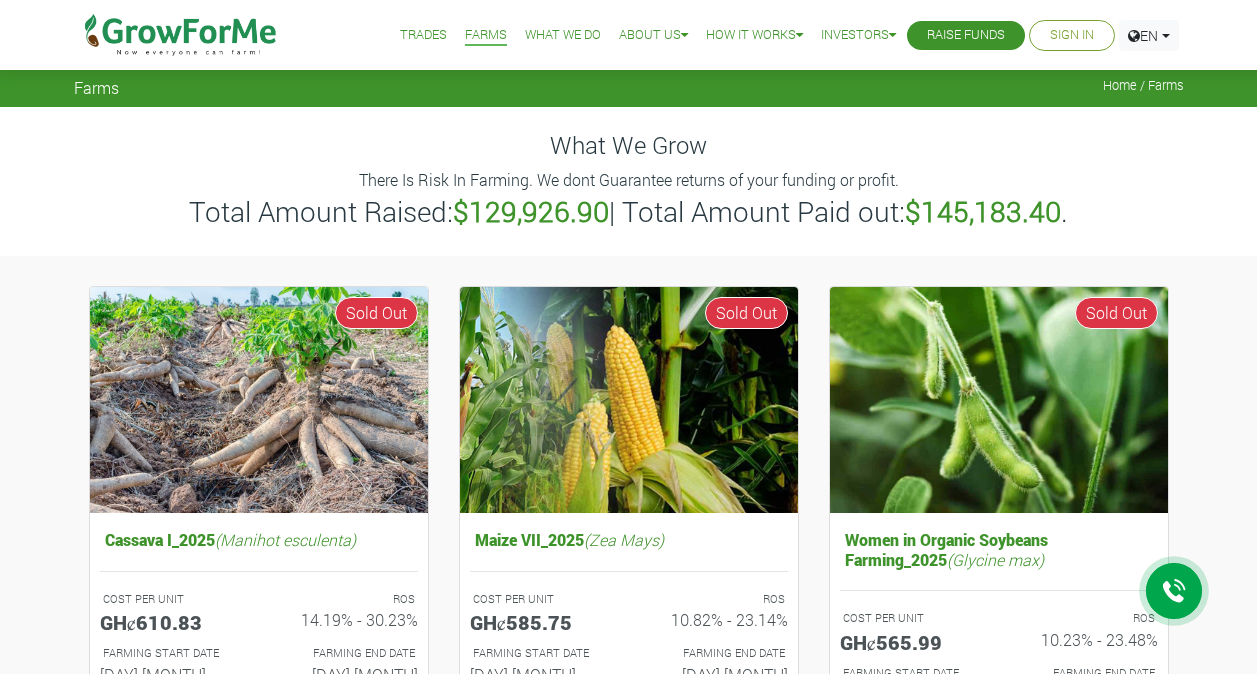 scroll, scrollTop: 0, scrollLeft: 0, axis: both 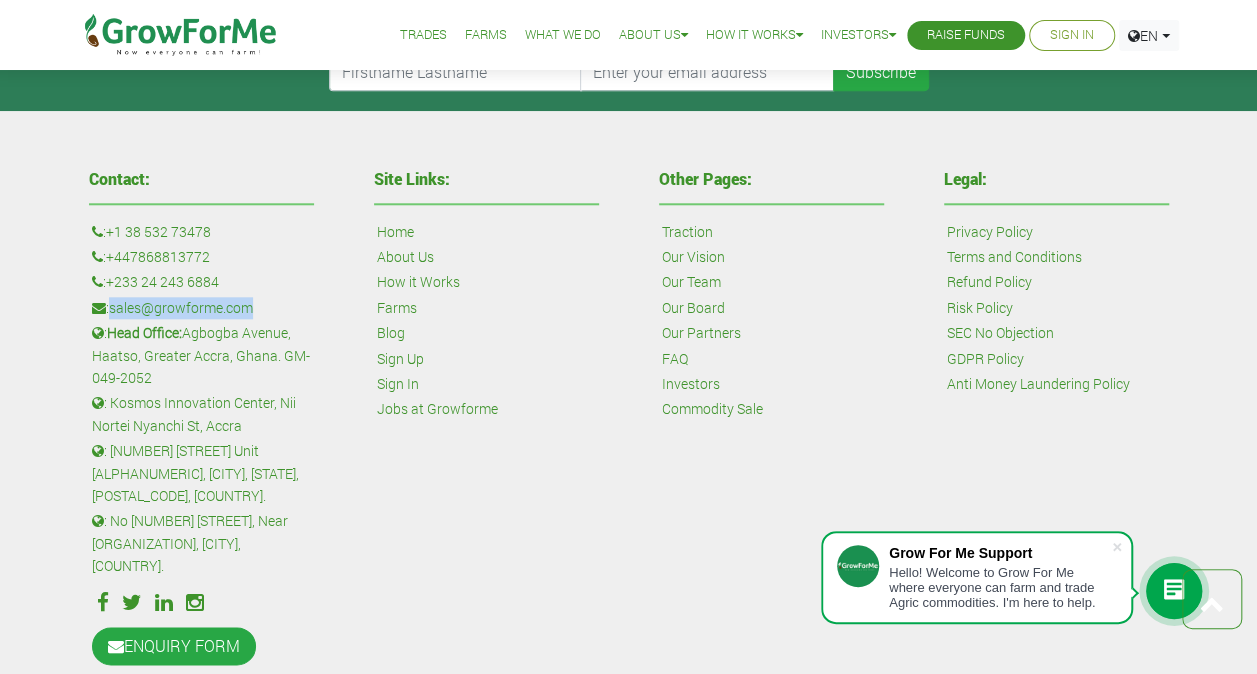 drag, startPoint x: 254, startPoint y: 300, endPoint x: 115, endPoint y: 304, distance: 139.05754 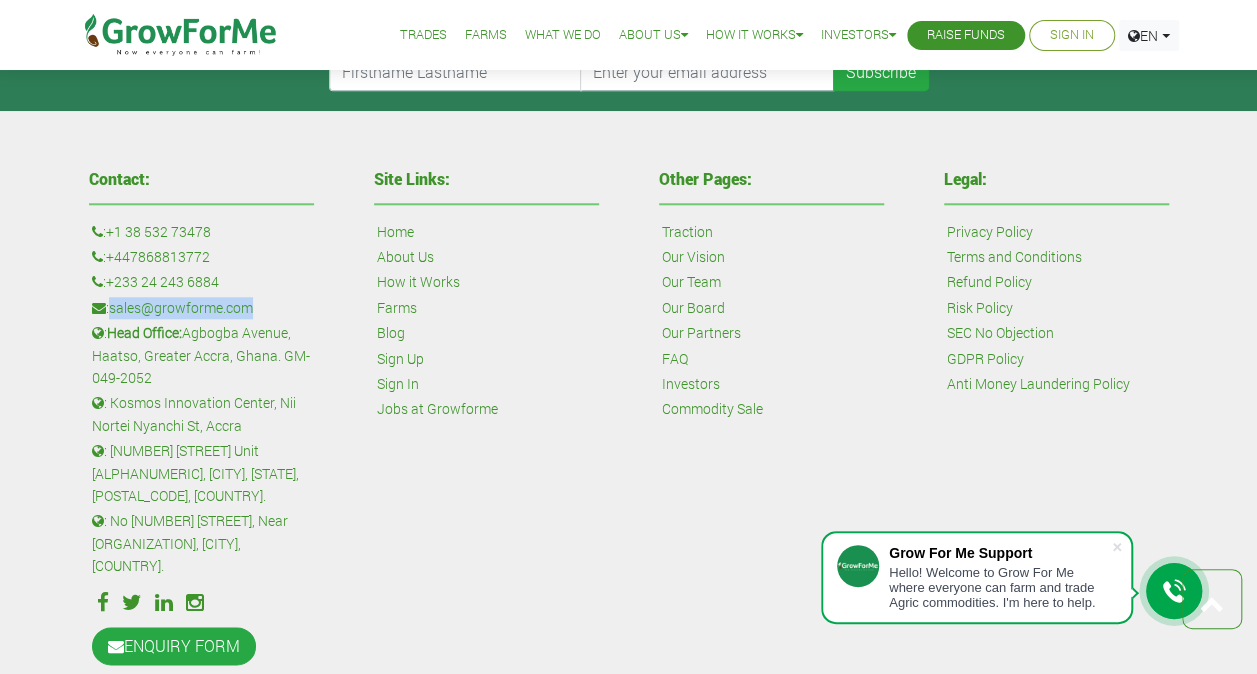 copy on "sales@growforme.com" 